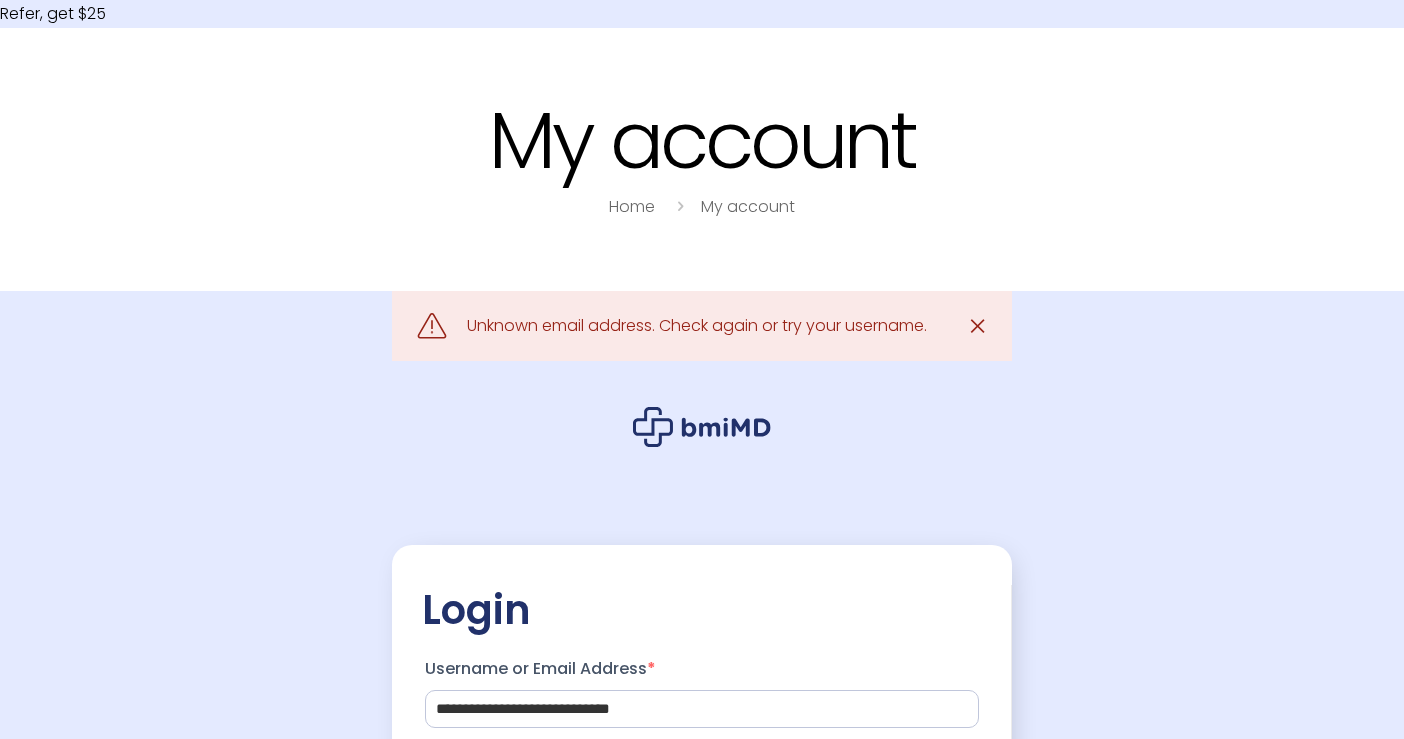 scroll, scrollTop: 0, scrollLeft: 0, axis: both 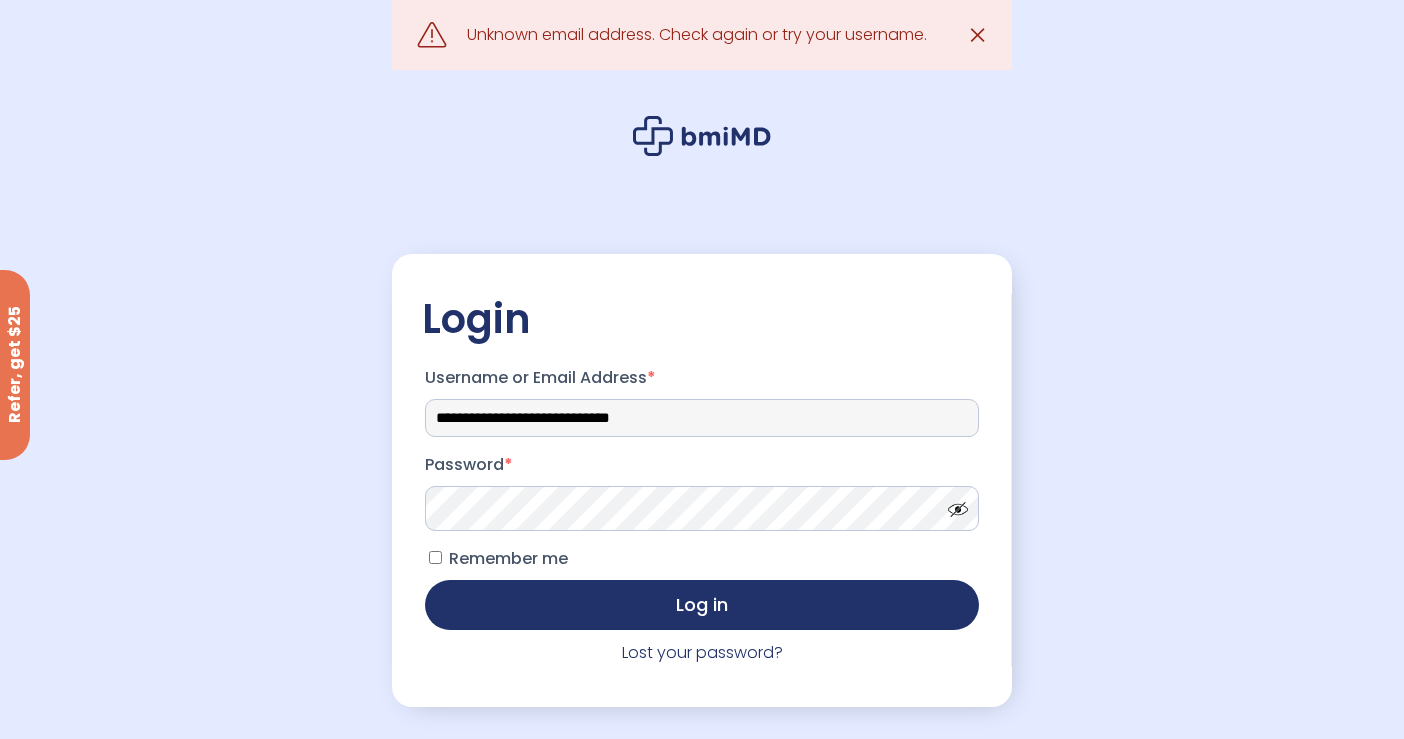 click on "[PERSONAL_INFO]" at bounding box center [702, 418] 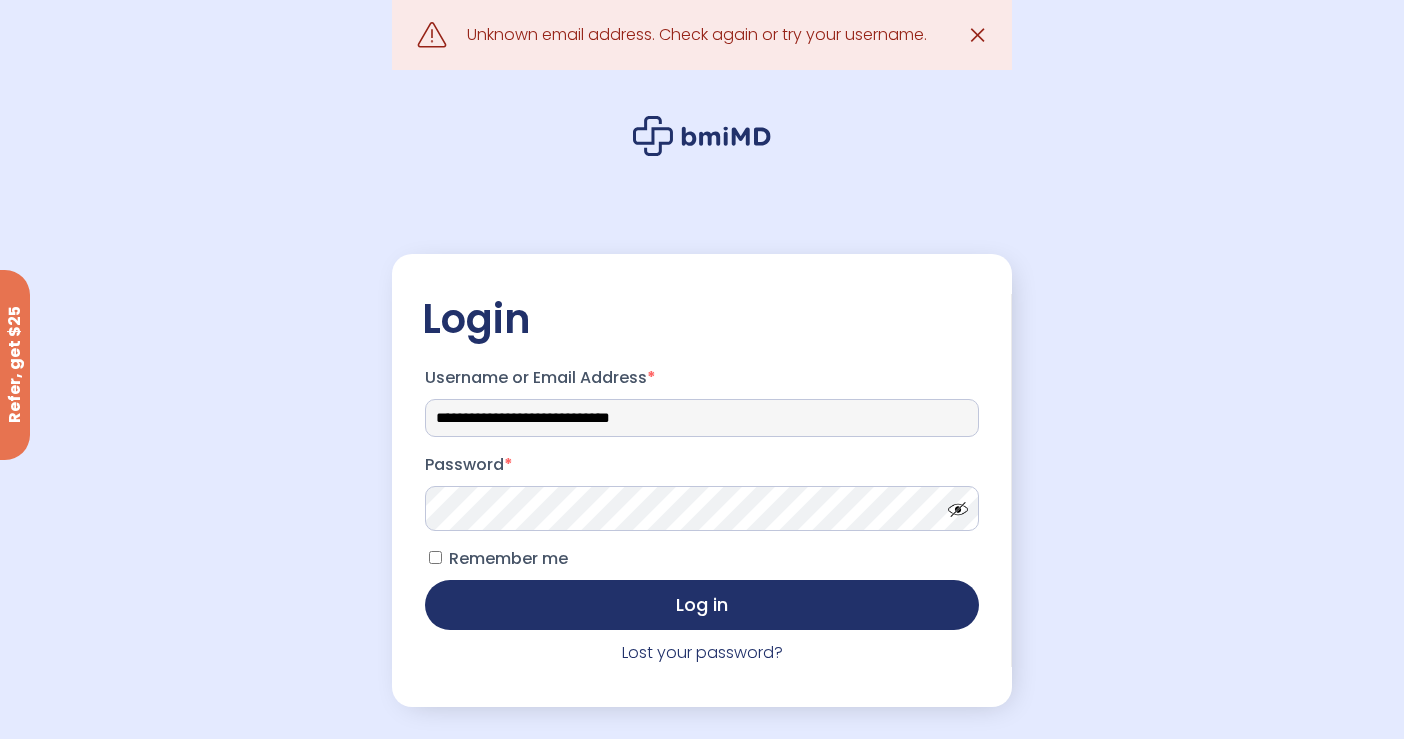 click on "**********" at bounding box center (702, 418) 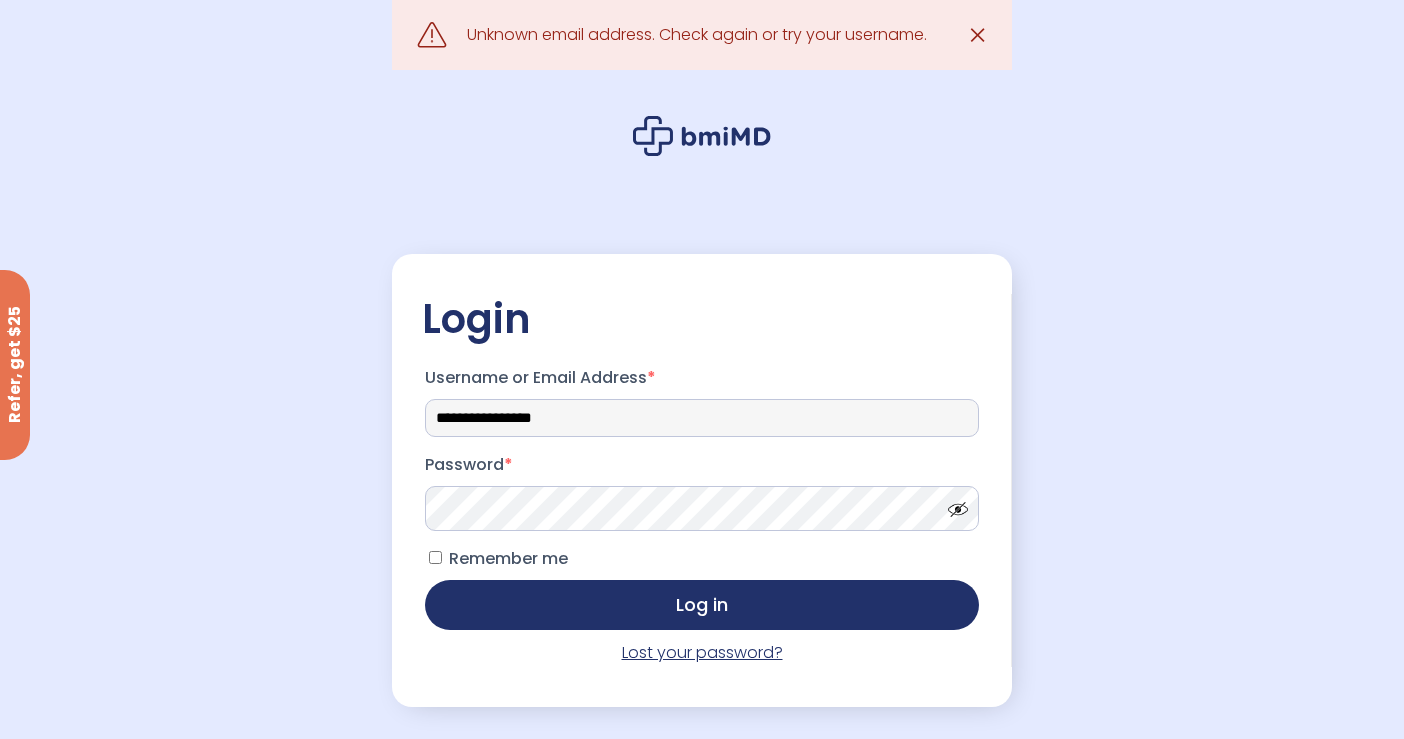 type on "**********" 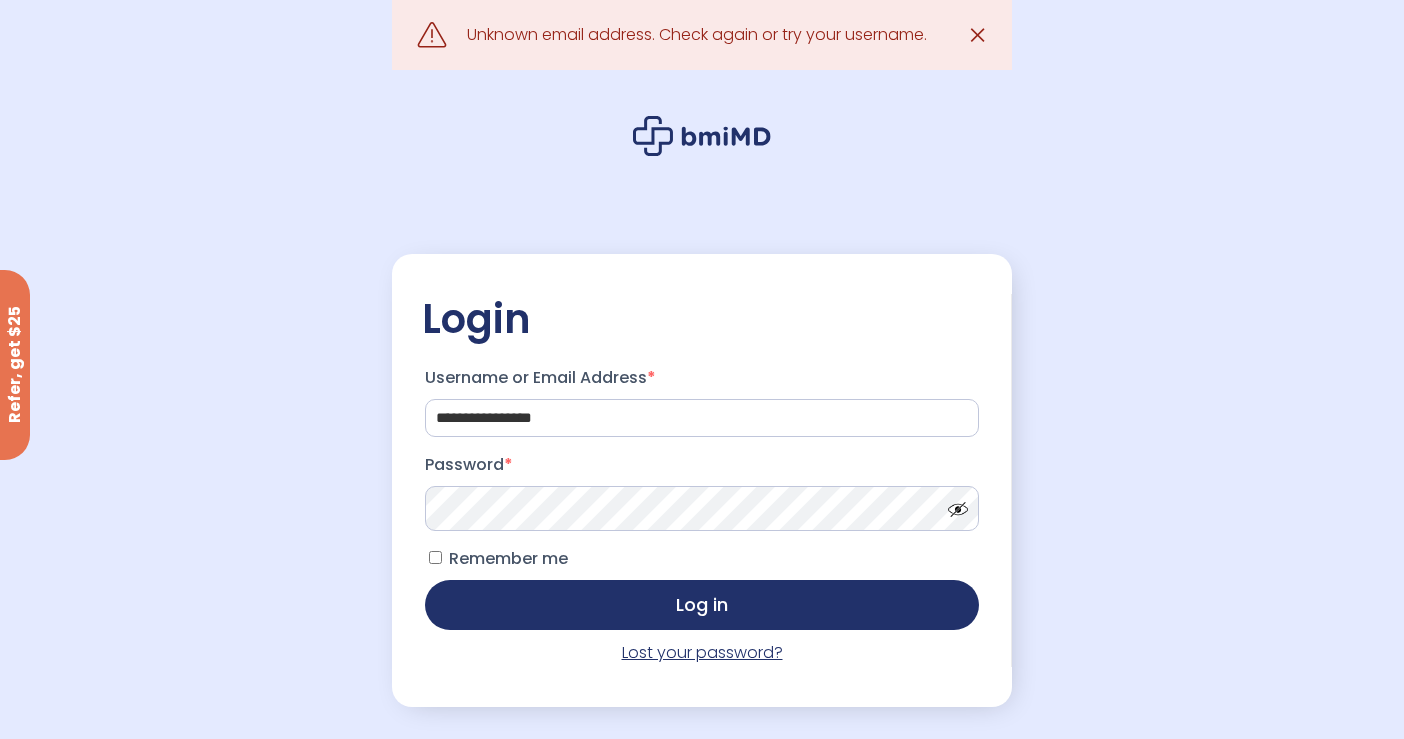 click on "Lost your password?" at bounding box center (702, 652) 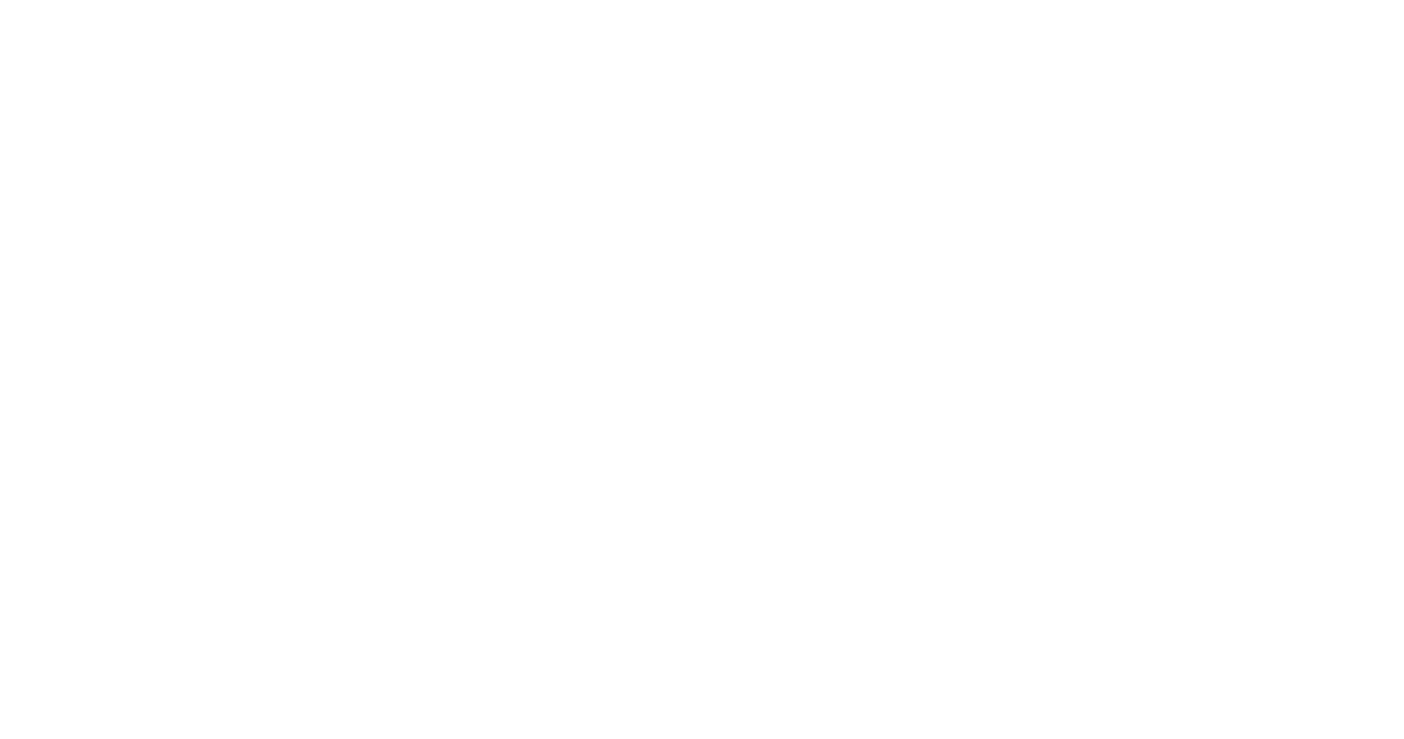 scroll, scrollTop: 0, scrollLeft: 0, axis: both 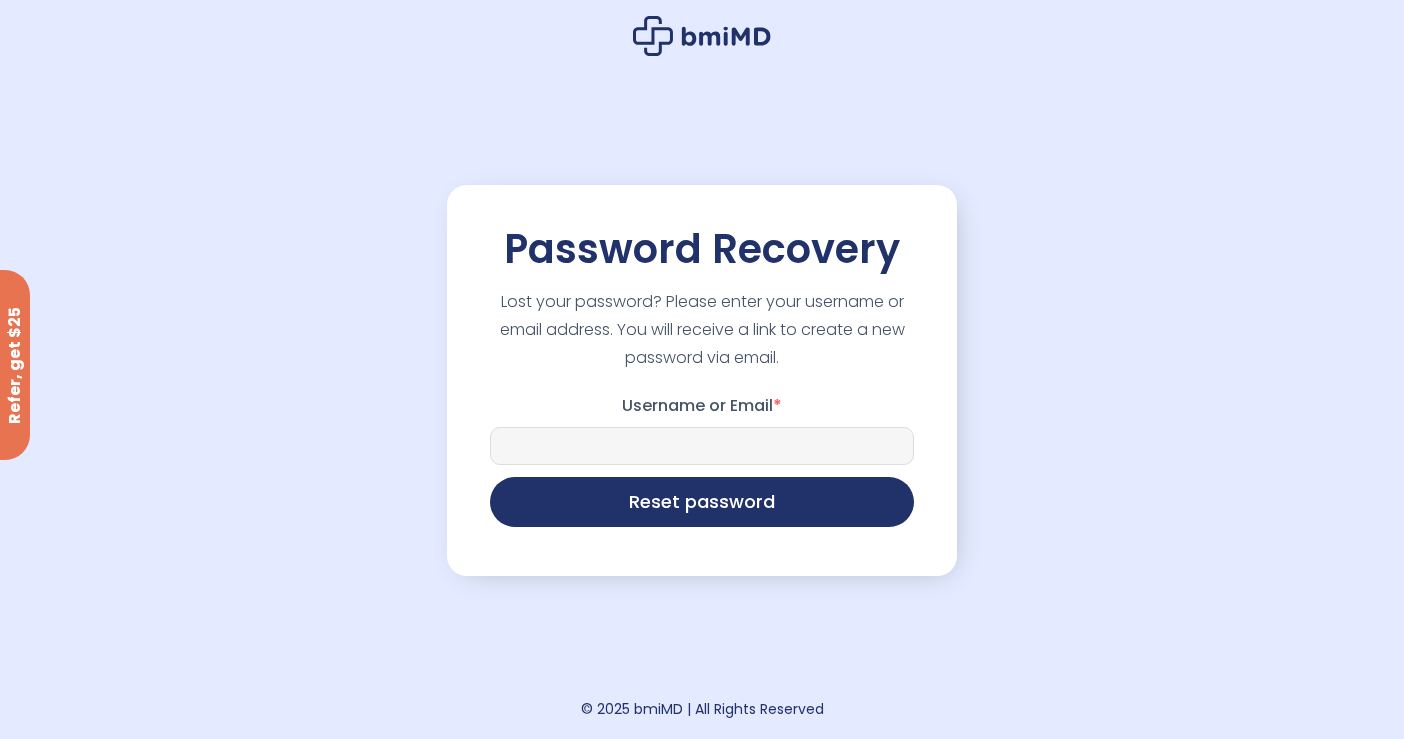 click on "Username or Email  *" at bounding box center [702, 446] 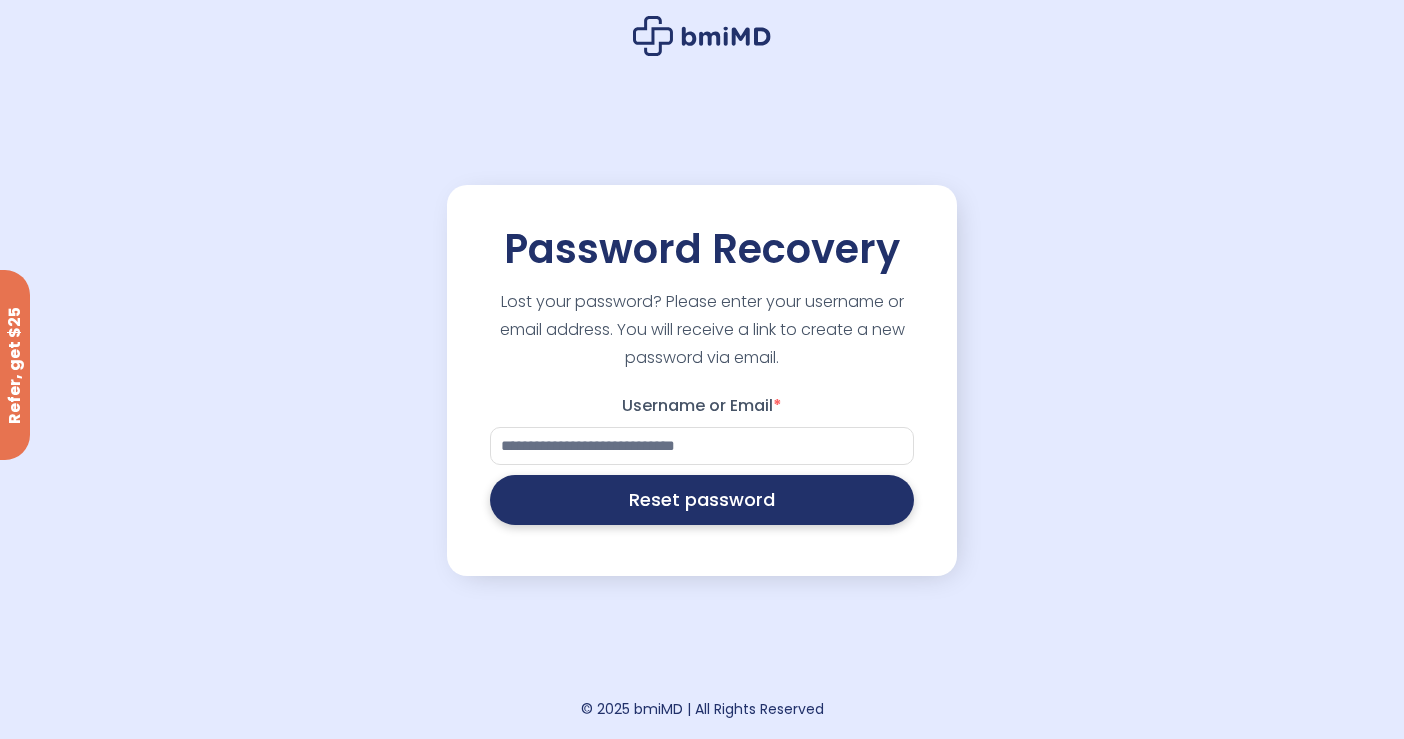 click on "Reset password" at bounding box center [702, 500] 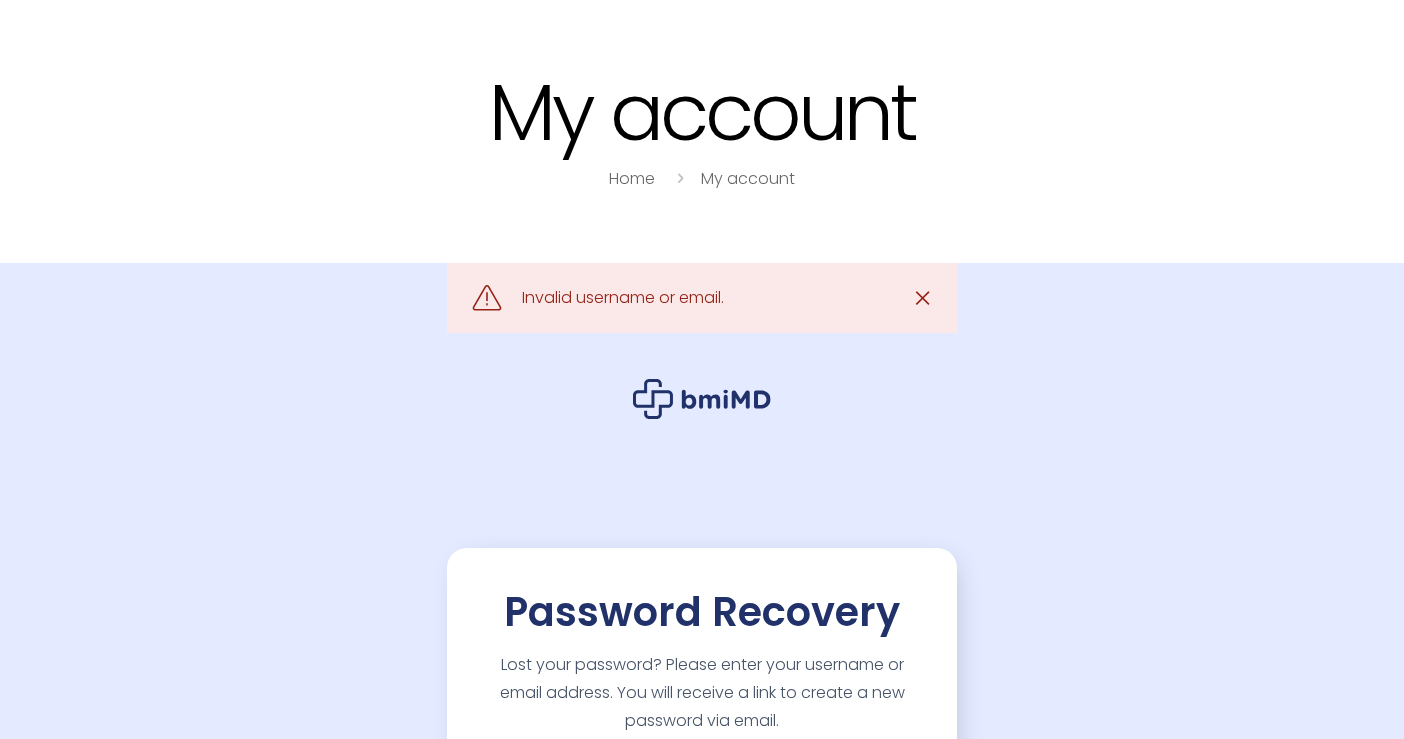 scroll, scrollTop: 0, scrollLeft: 0, axis: both 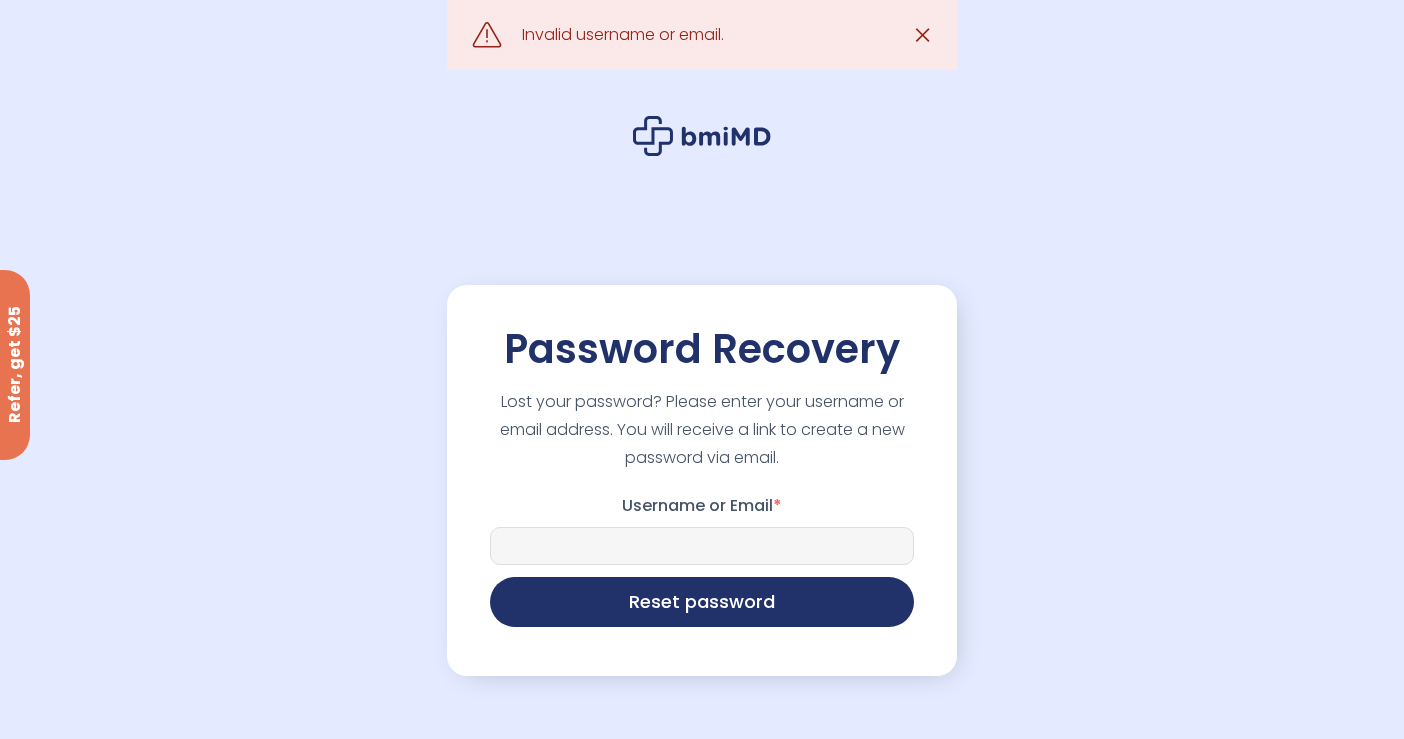 click on "Username or Email  *" at bounding box center (702, 546) 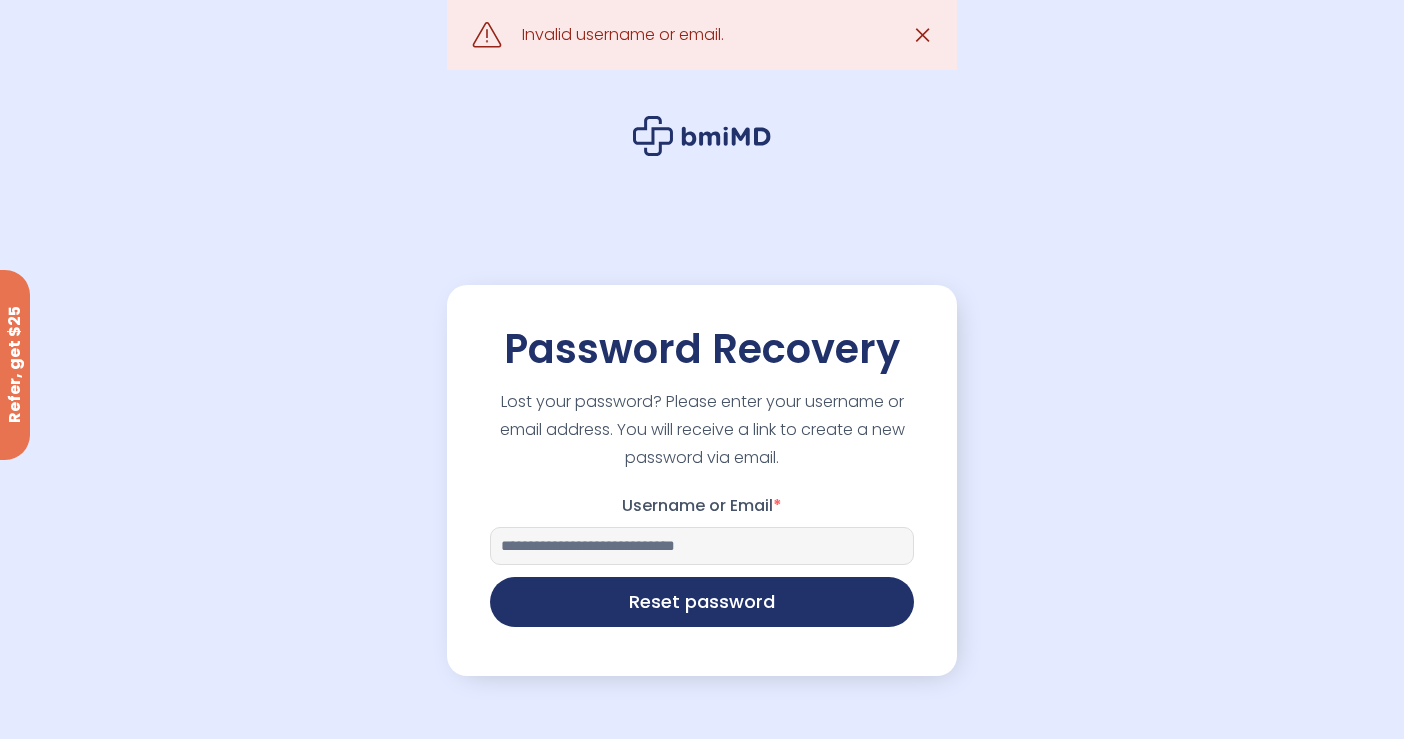 drag, startPoint x: 763, startPoint y: 540, endPoint x: 619, endPoint y: 545, distance: 144.08678 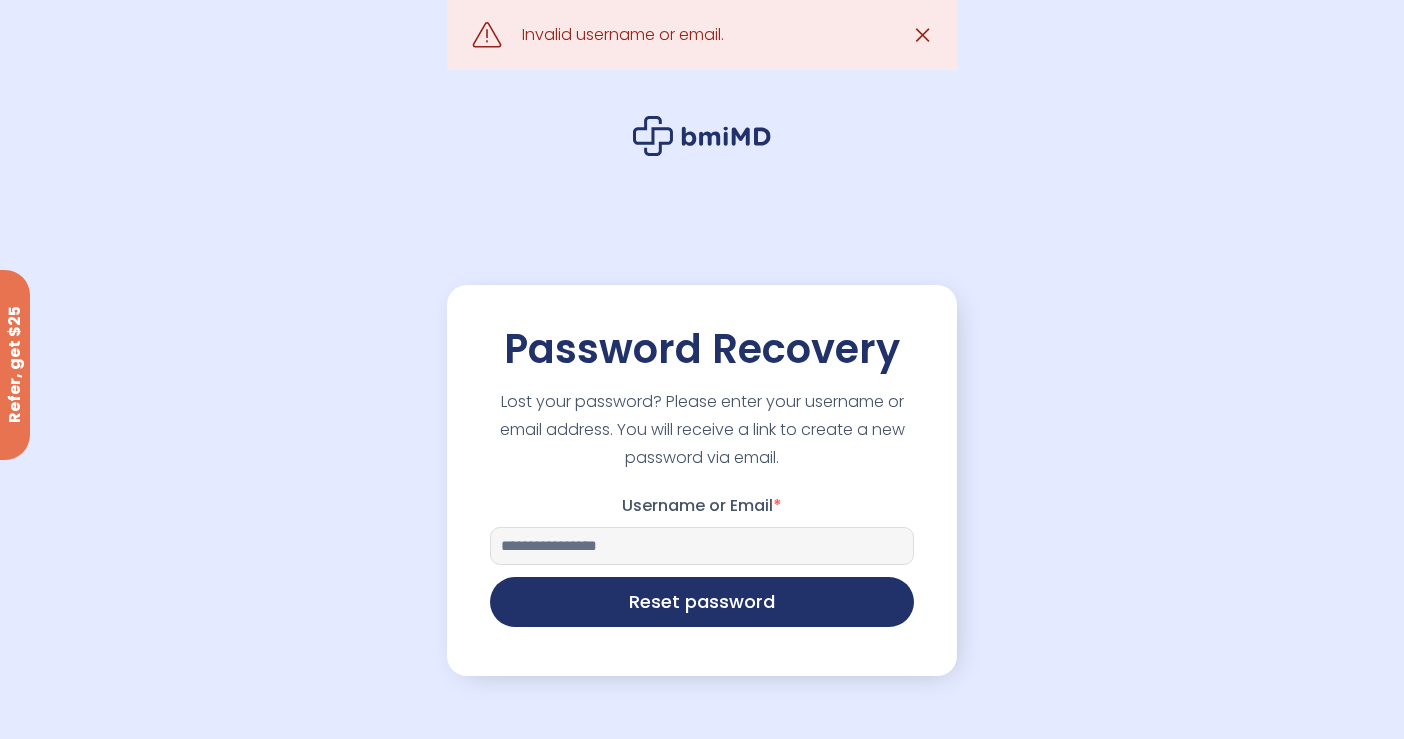 type on "[PERSONAL_INFO]" 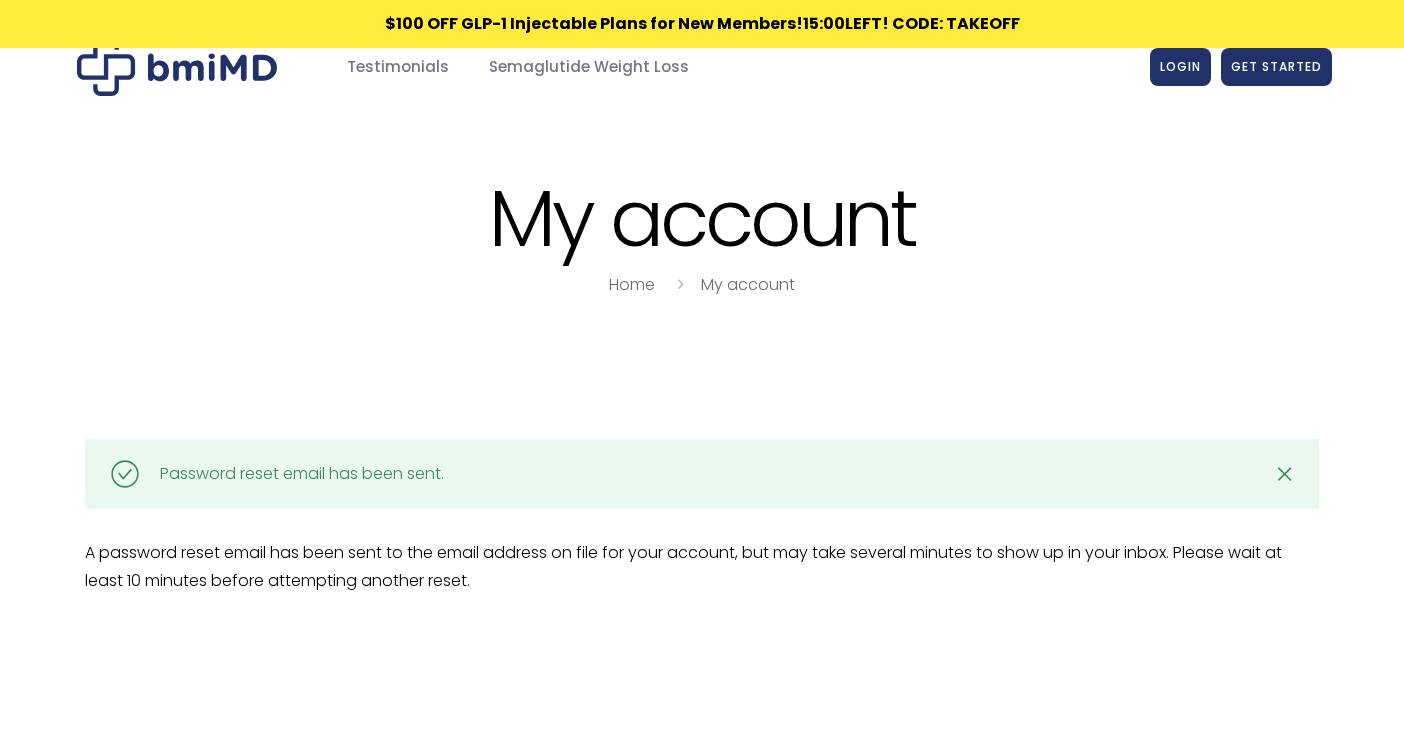 scroll, scrollTop: 0, scrollLeft: 0, axis: both 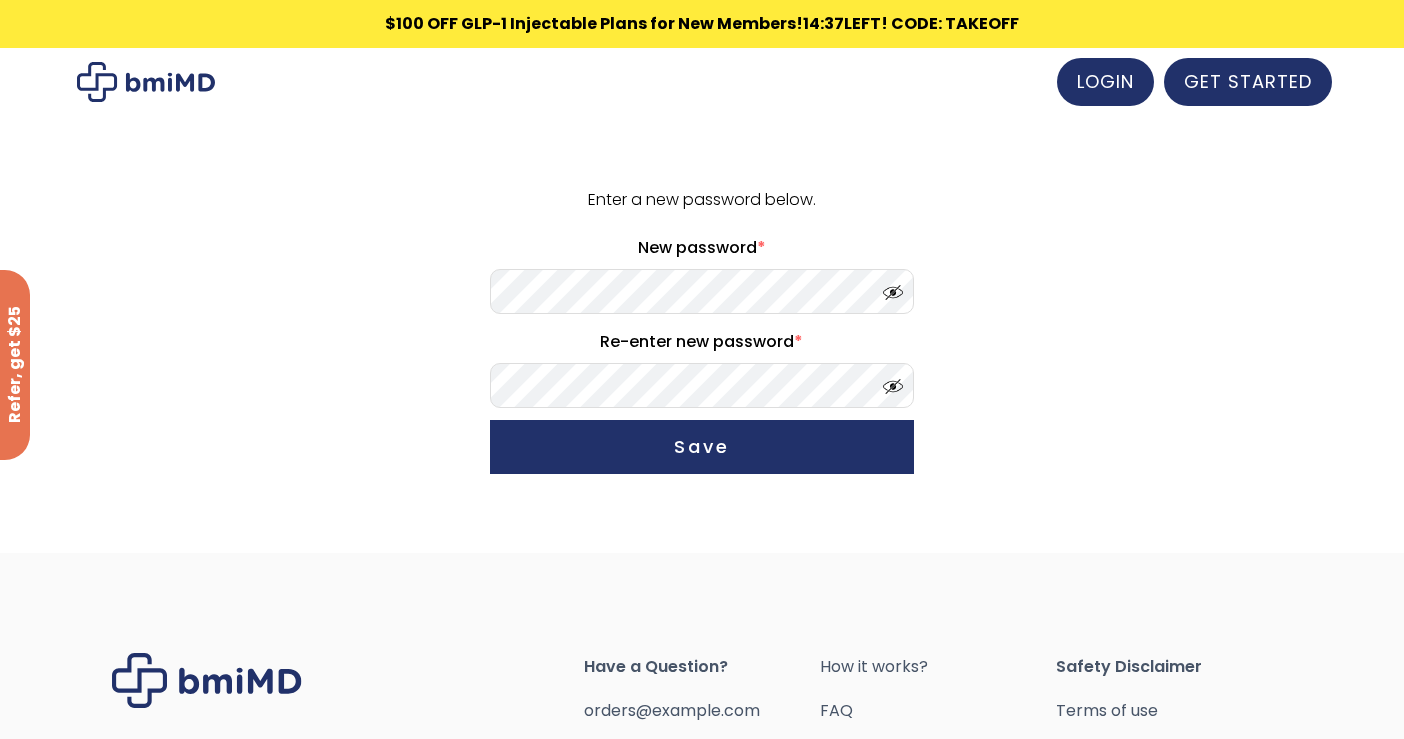 click on "New password  *" at bounding box center [702, 248] 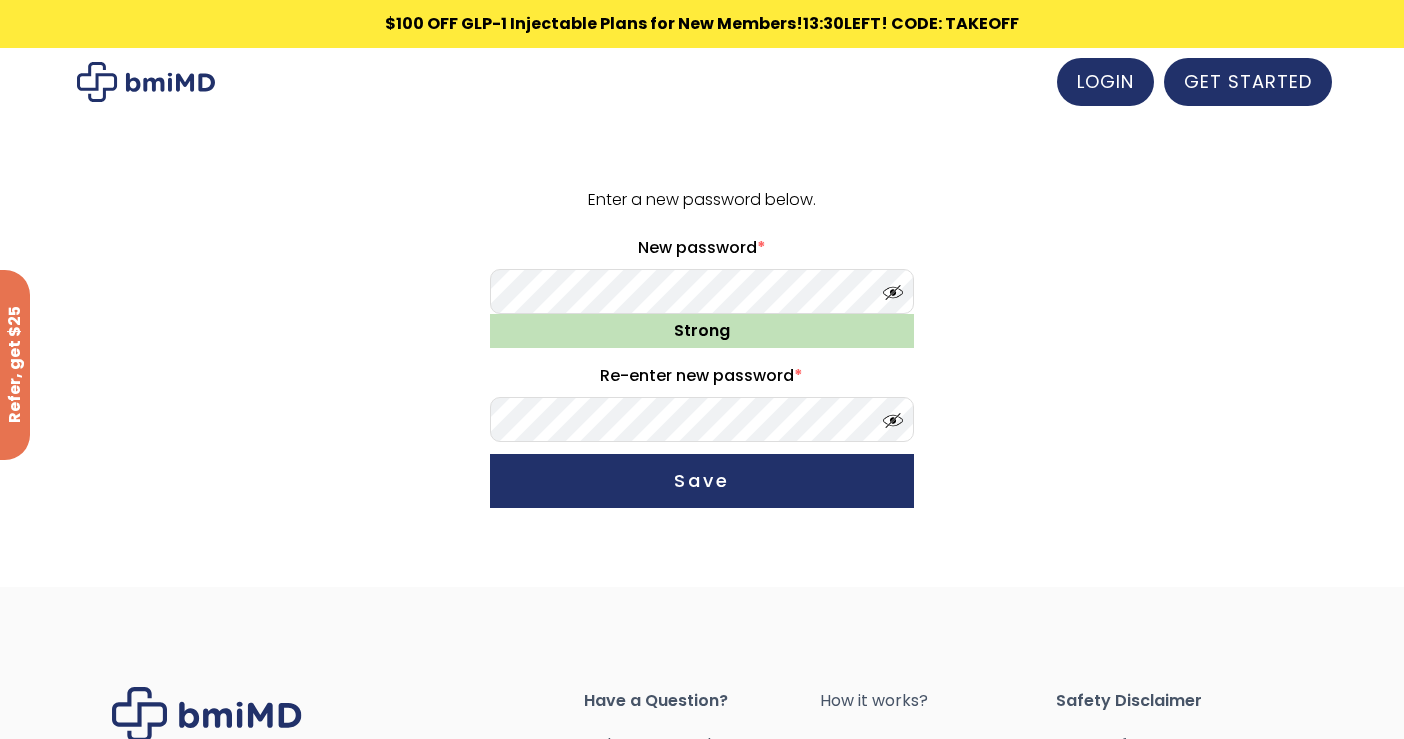 click at bounding box center (888, 415) 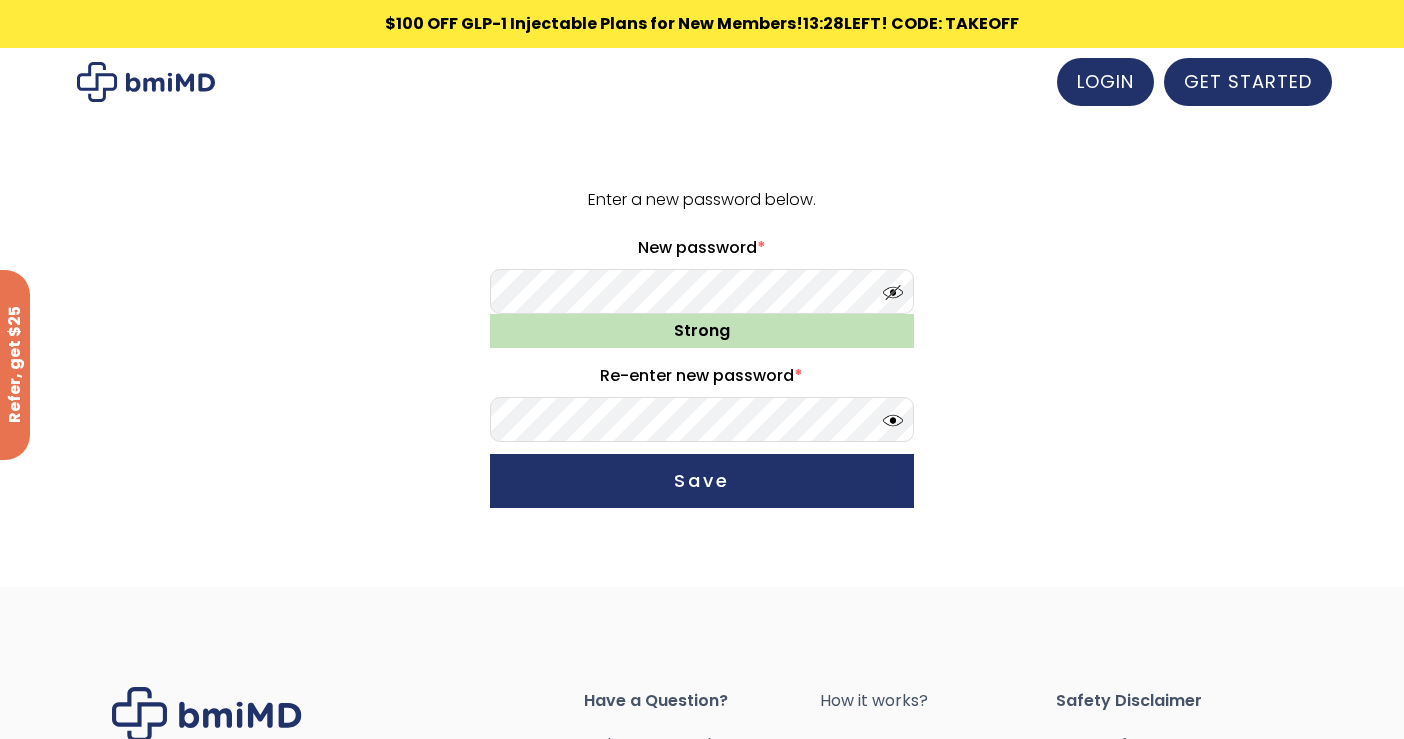 click at bounding box center (888, 287) 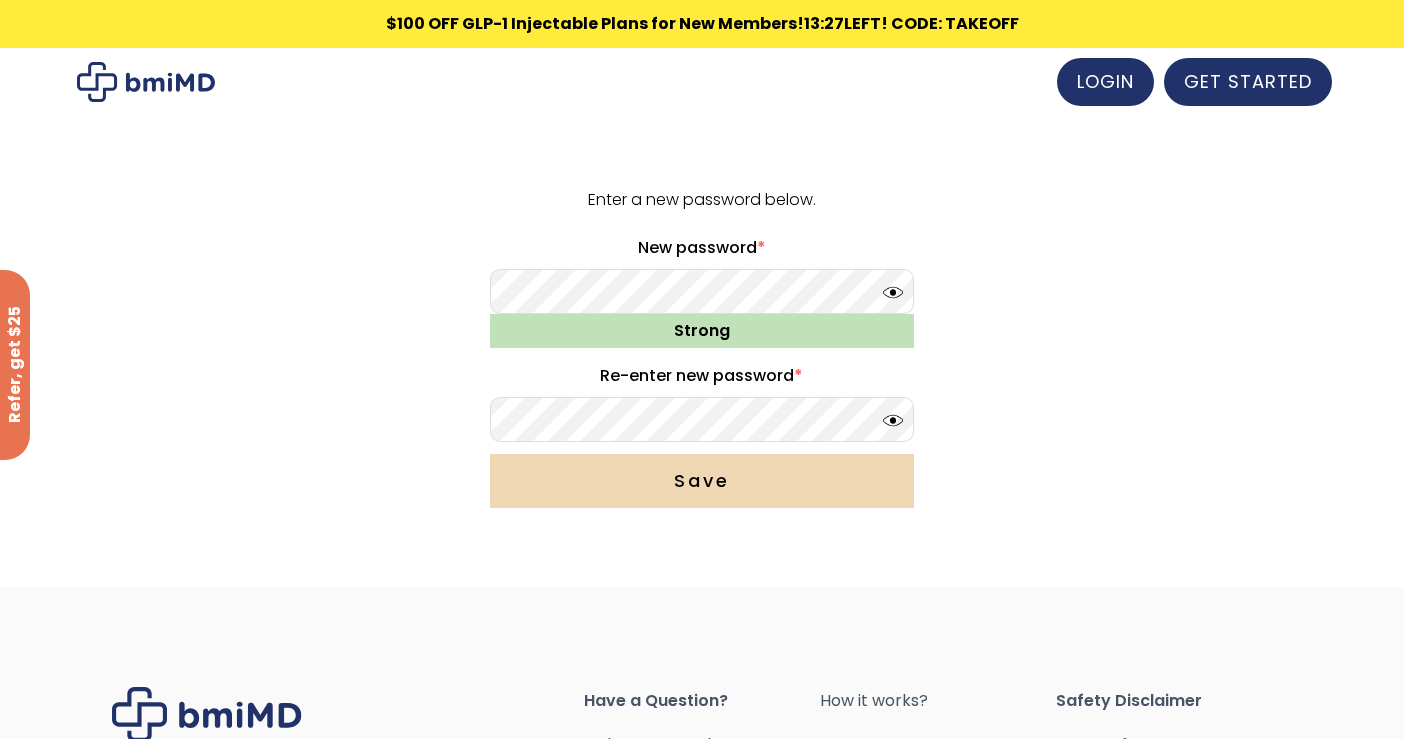click on "Save" at bounding box center (702, 481) 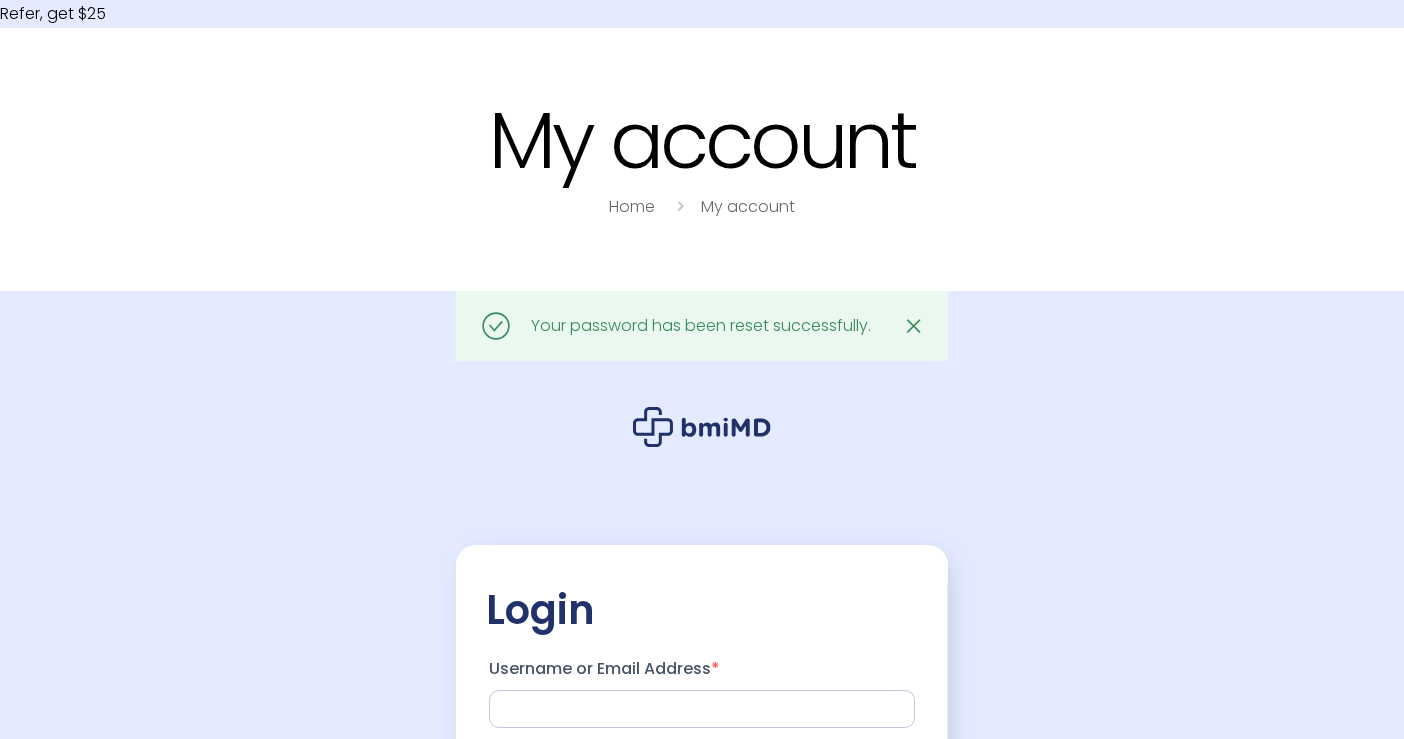 scroll, scrollTop: 0, scrollLeft: 0, axis: both 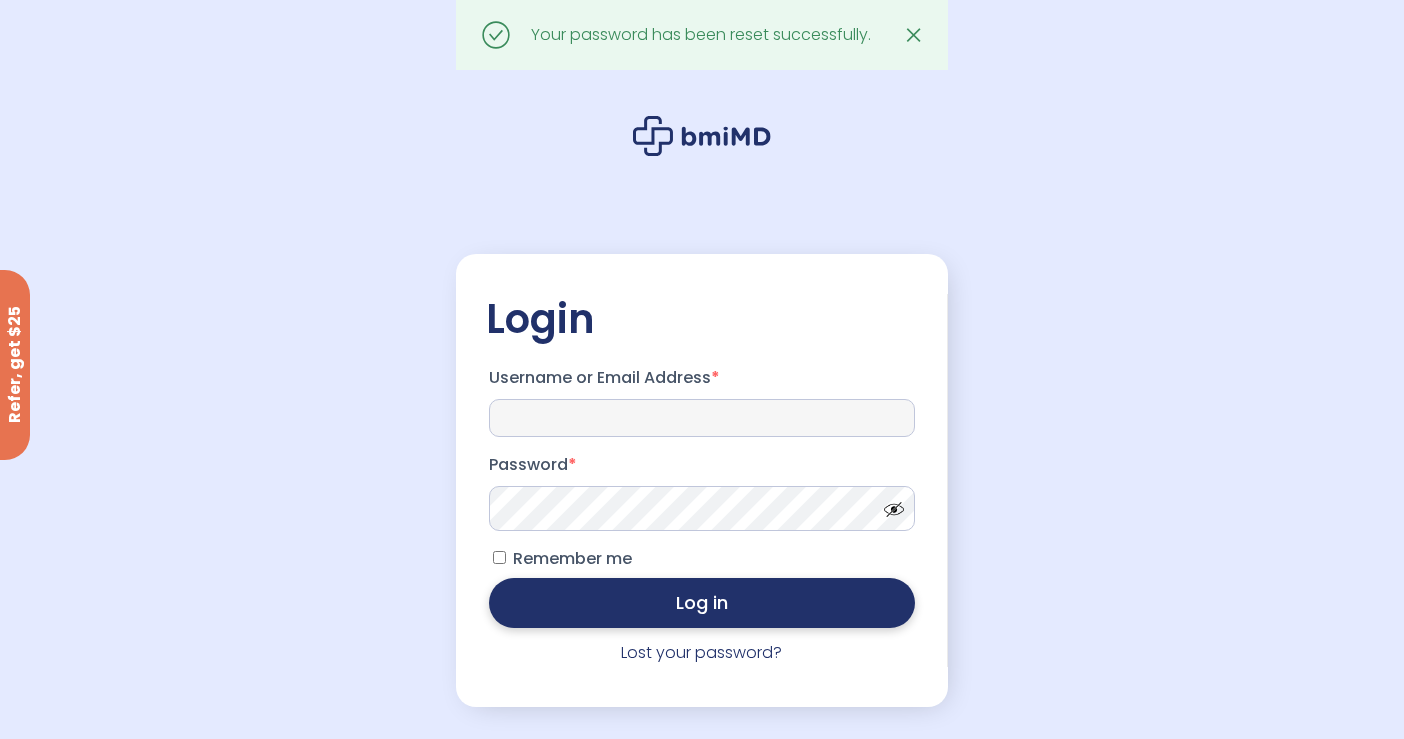 type on "**********" 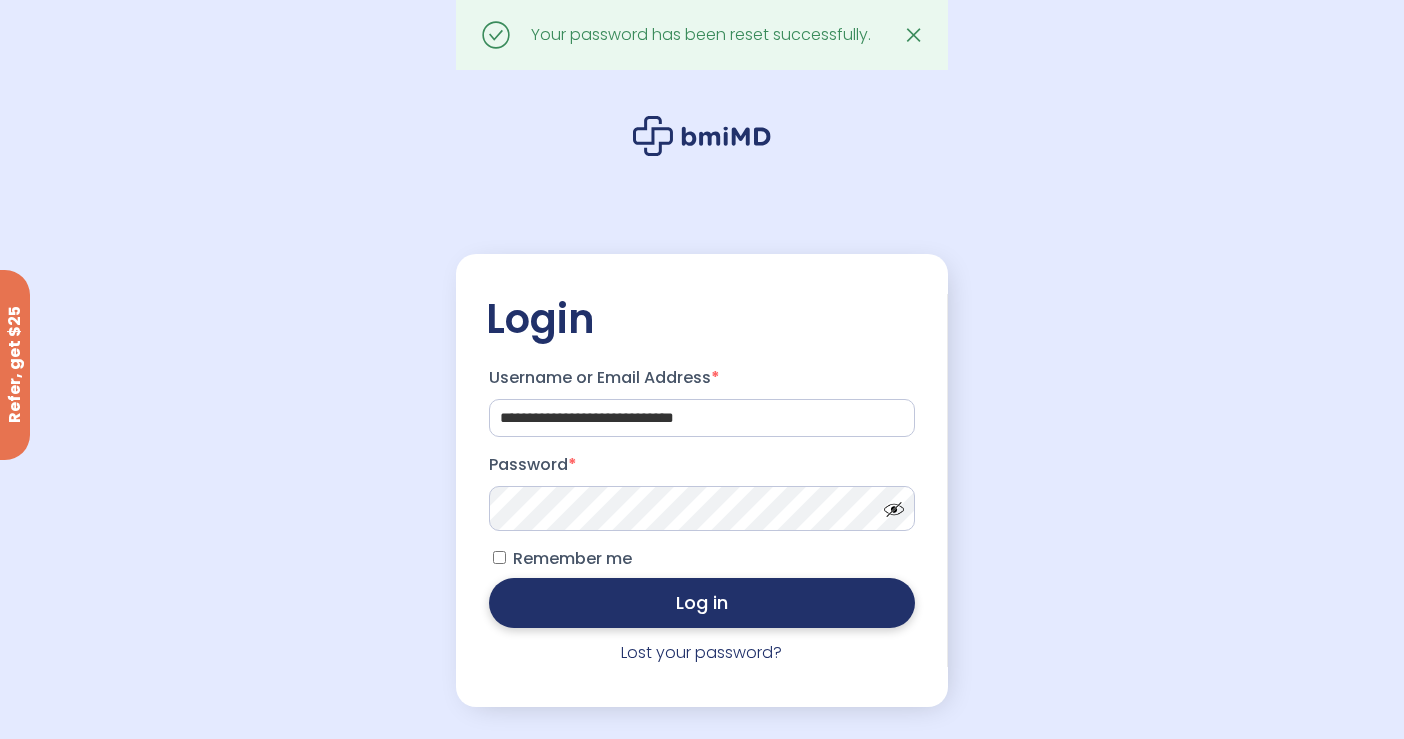 click on "Log in" at bounding box center [702, 603] 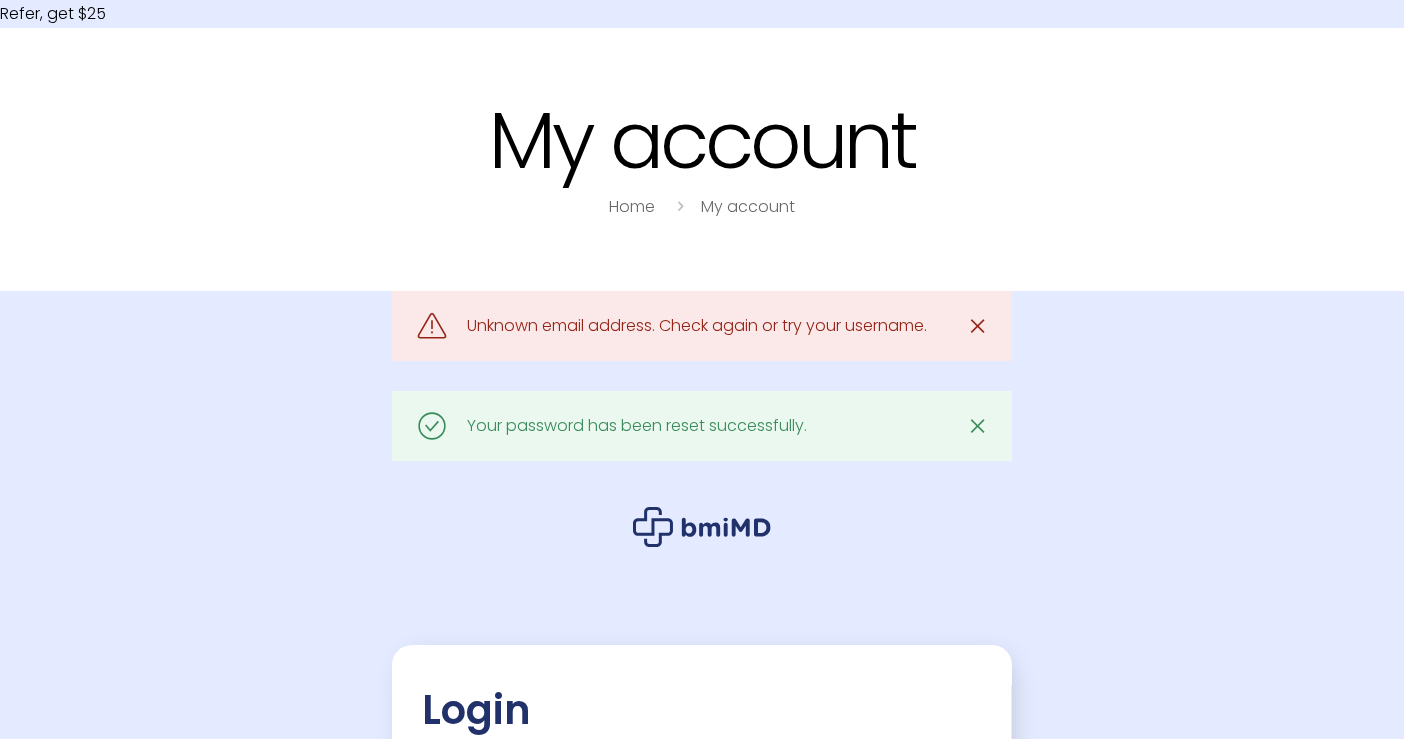 scroll, scrollTop: 0, scrollLeft: 0, axis: both 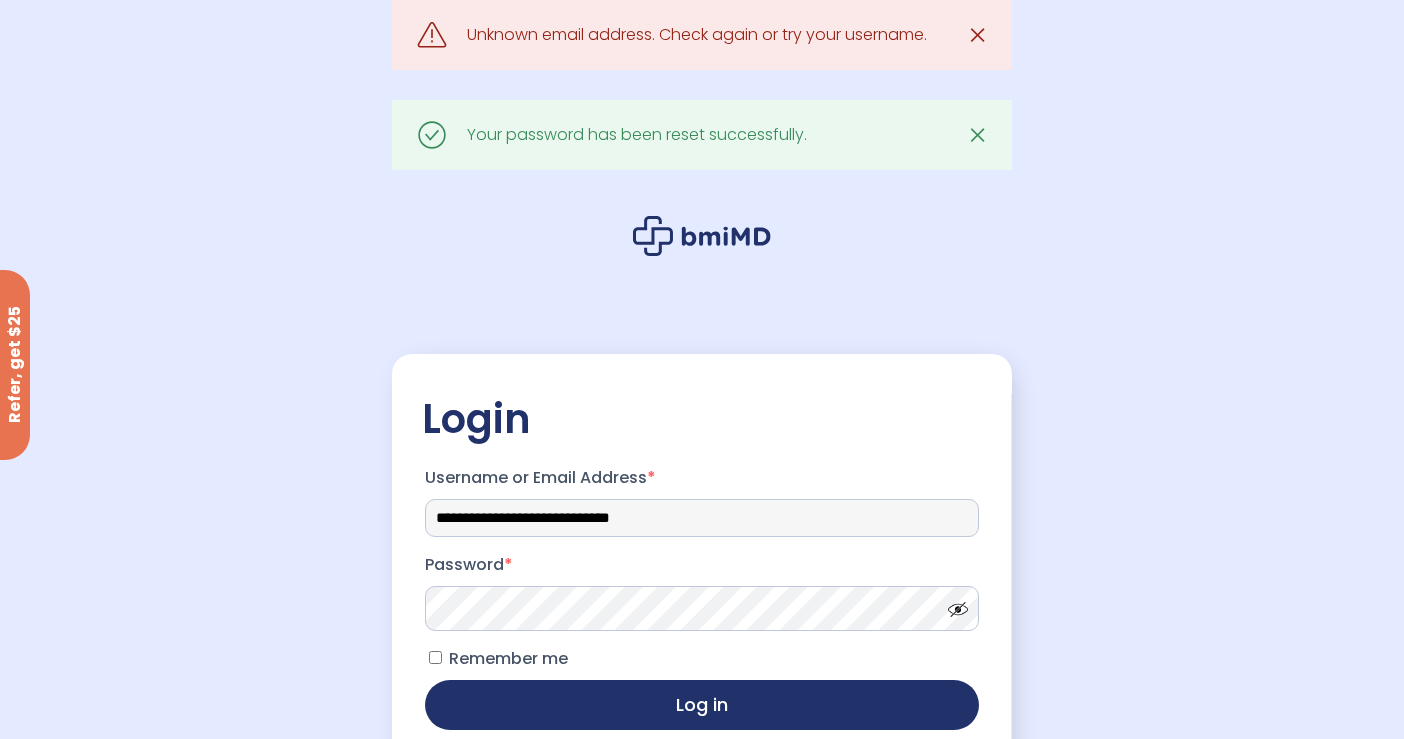 drag, startPoint x: 706, startPoint y: 515, endPoint x: 554, endPoint y: 513, distance: 152.01315 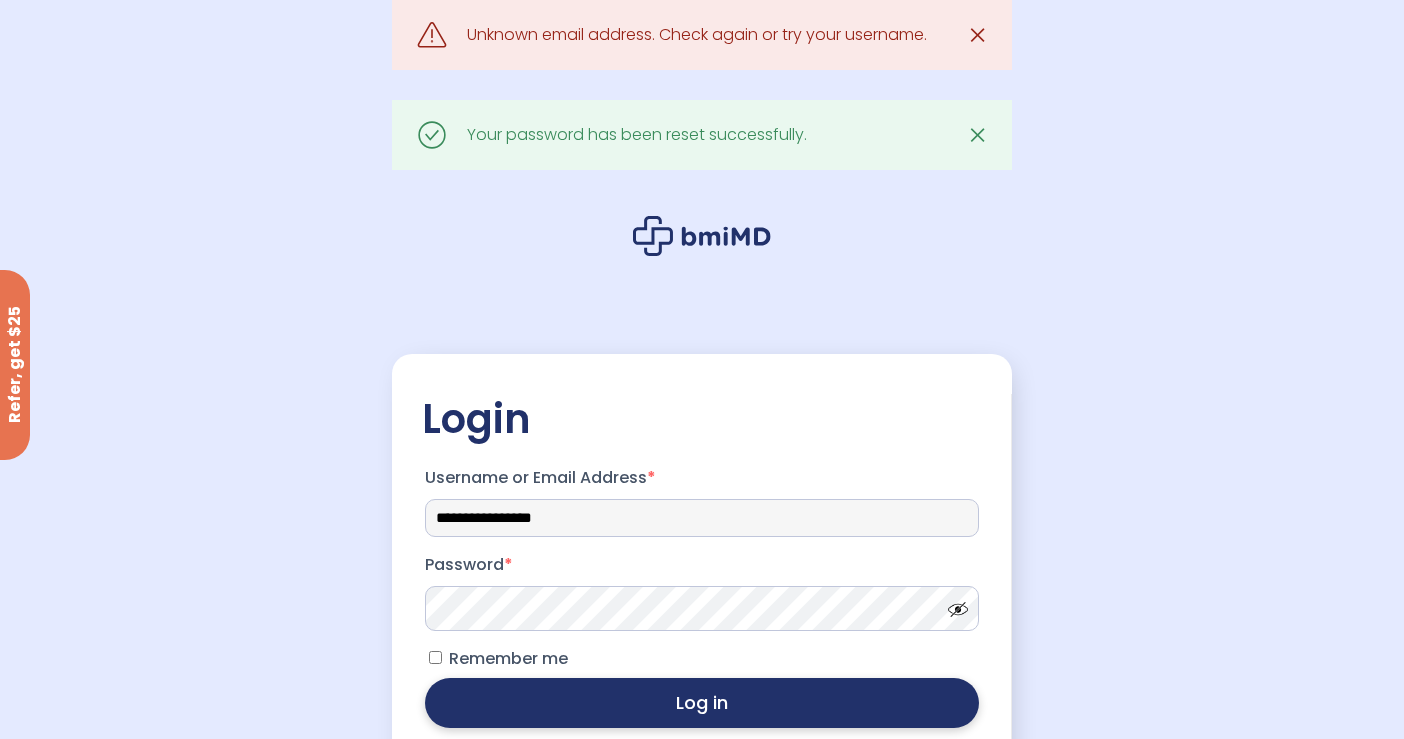 type on "**********" 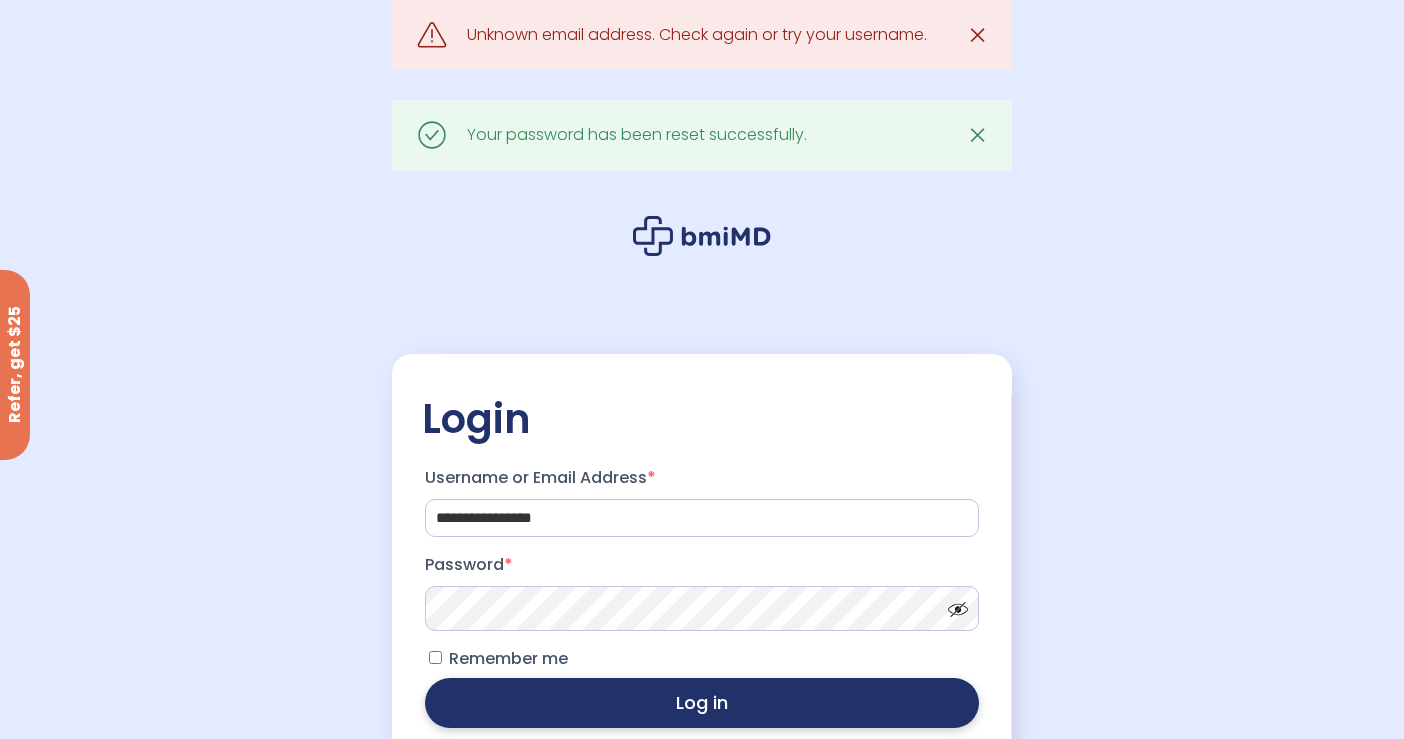 click on "Log in" at bounding box center (702, 703) 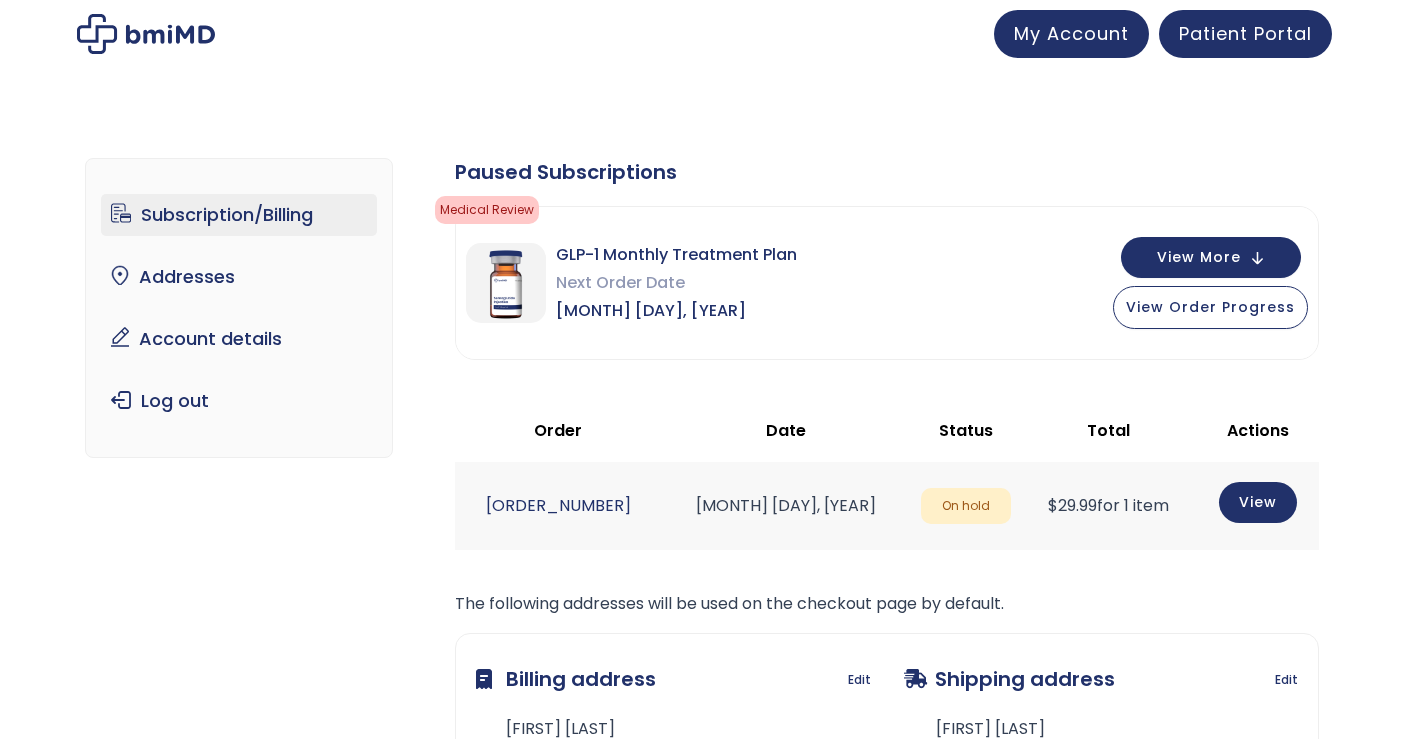 scroll, scrollTop: 0, scrollLeft: 0, axis: both 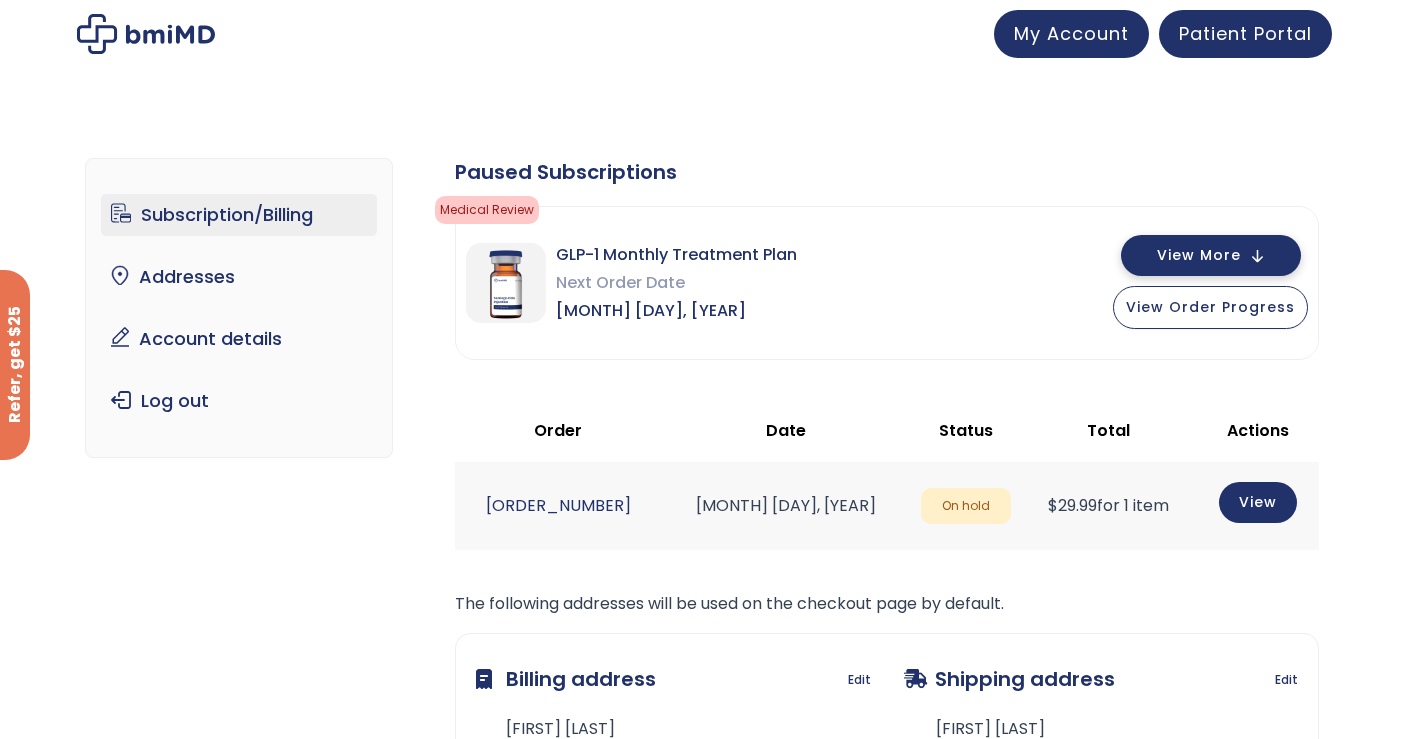 click on "View More" at bounding box center (1199, 255) 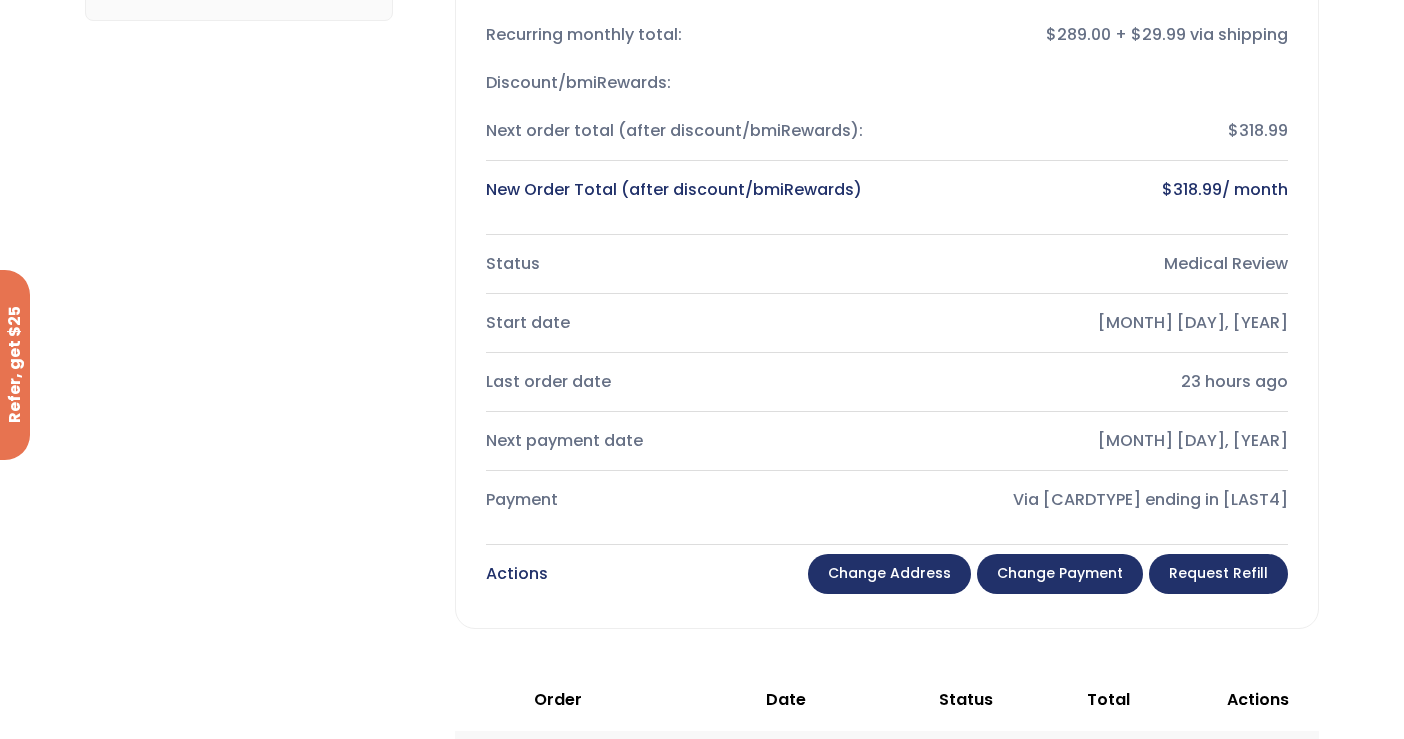 scroll, scrollTop: 0, scrollLeft: 0, axis: both 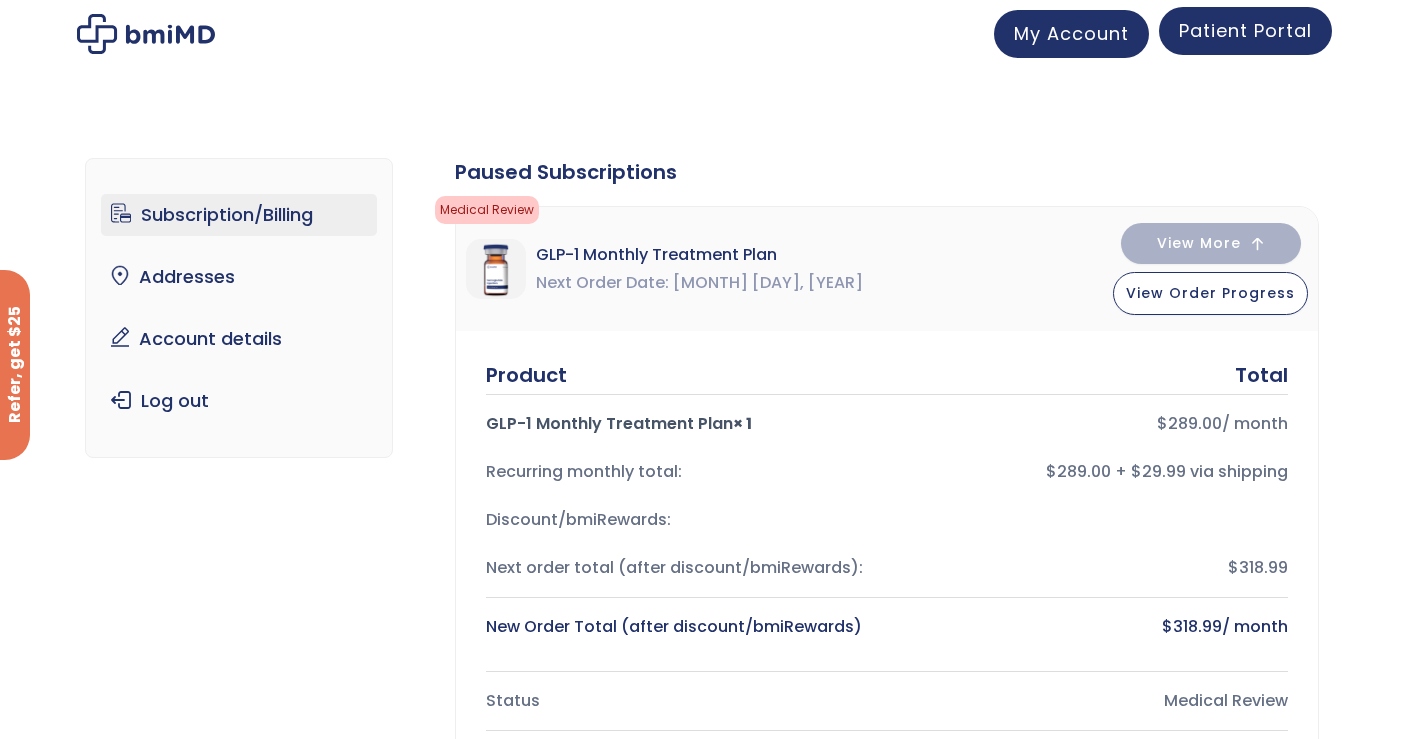 click on "Patient Portal" at bounding box center (1245, 30) 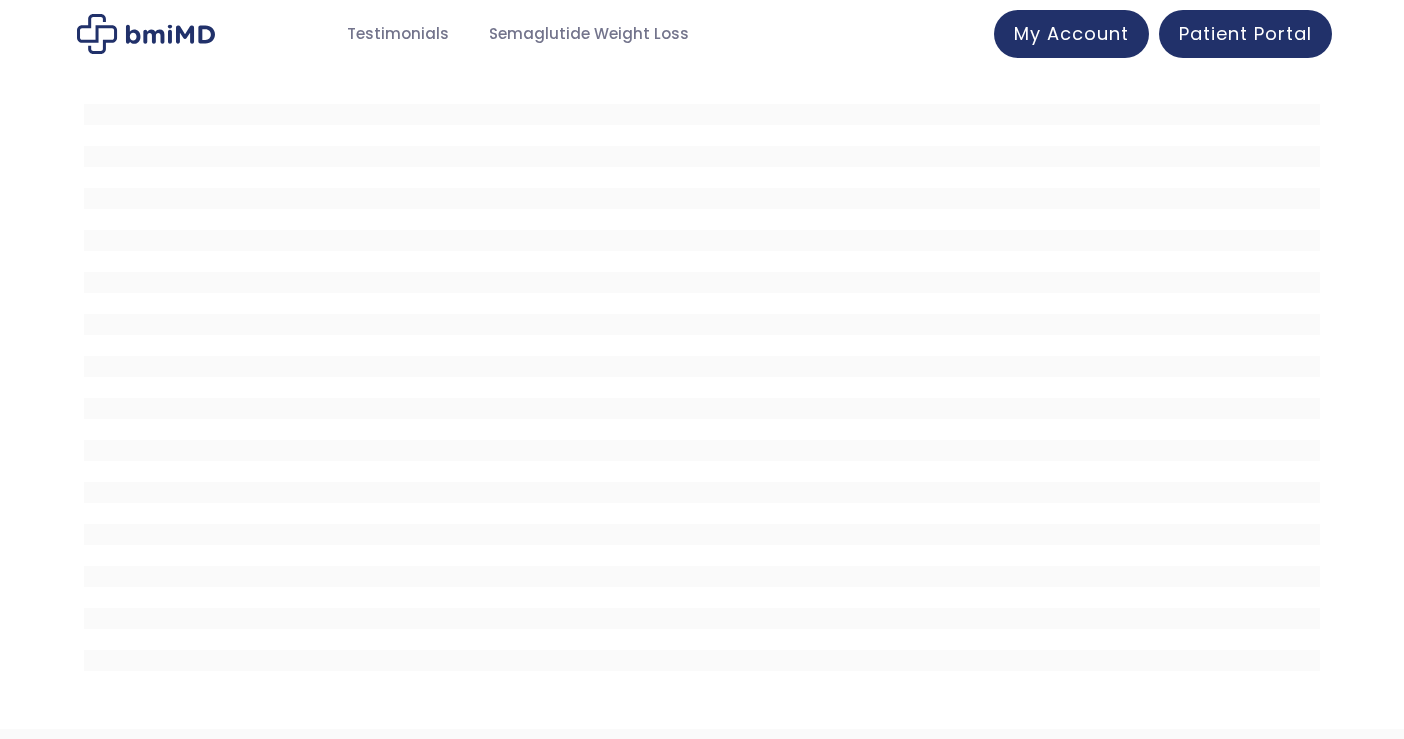 scroll, scrollTop: 0, scrollLeft: 0, axis: both 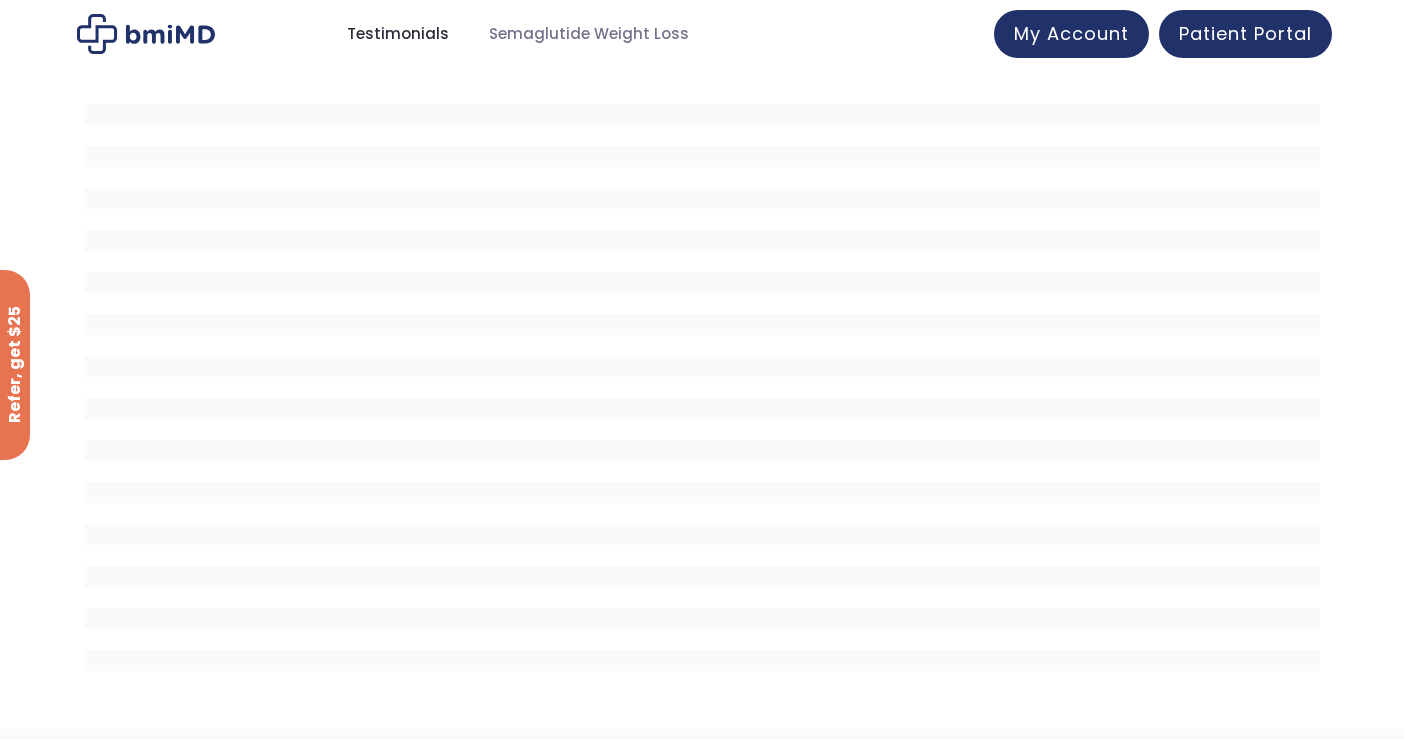 click on "Testimonials" at bounding box center (398, 34) 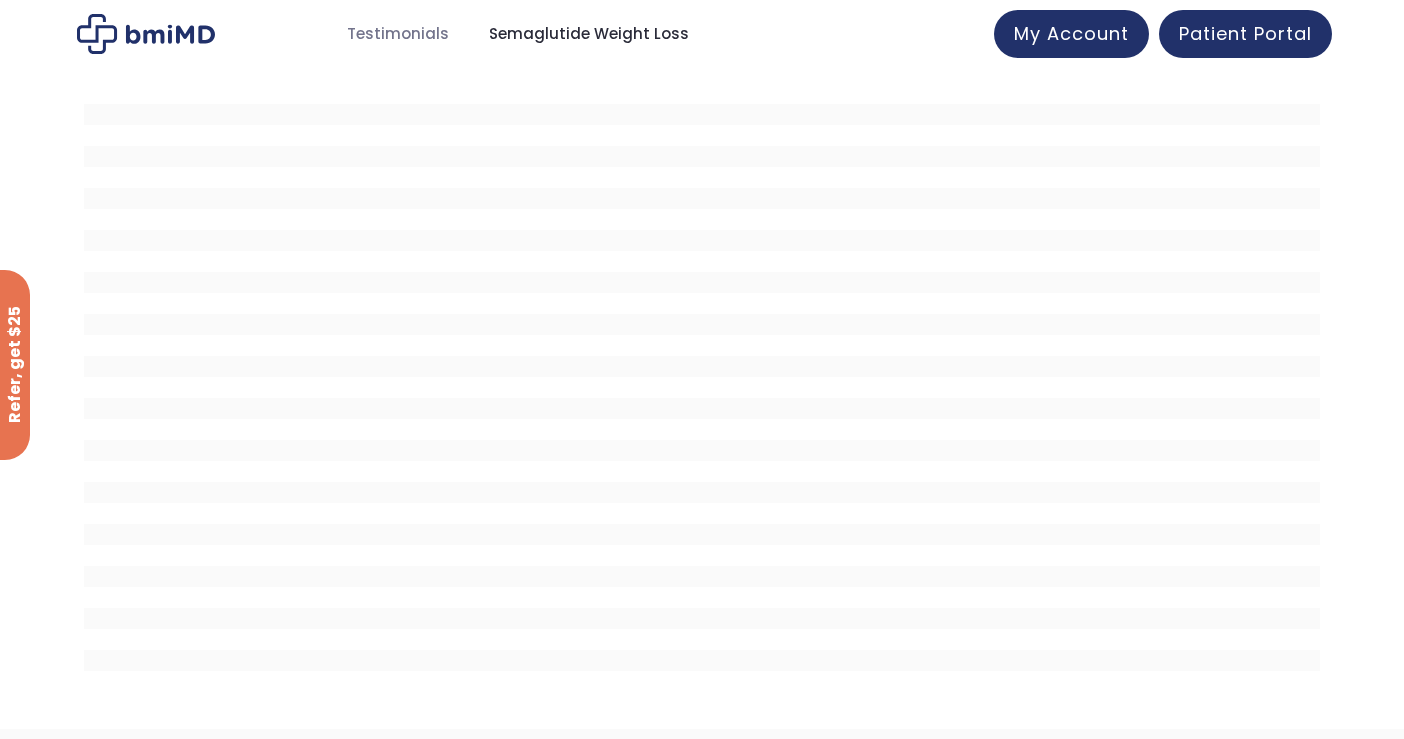 click on "Semaglutide Weight Loss" at bounding box center (589, 34) 